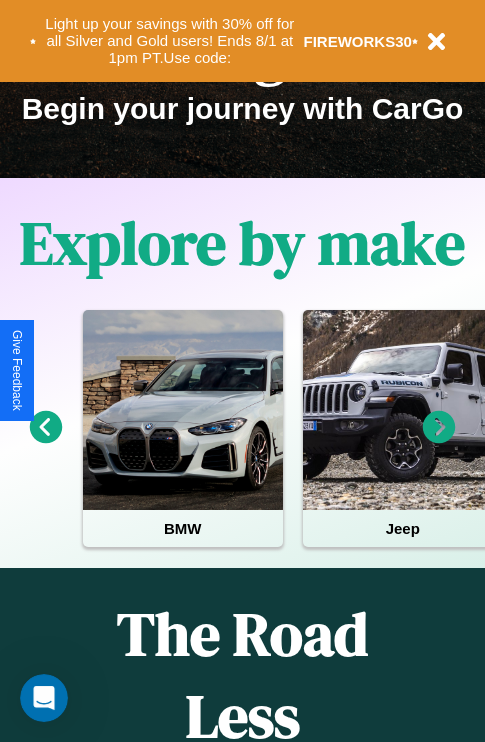 scroll, scrollTop: 308, scrollLeft: 0, axis: vertical 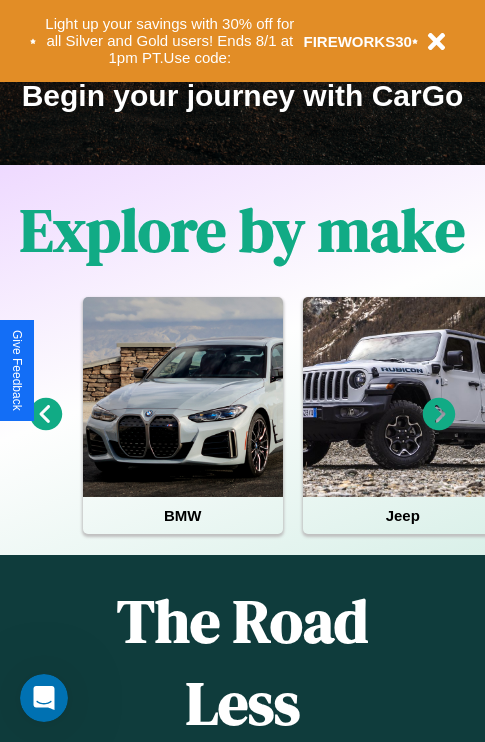 click 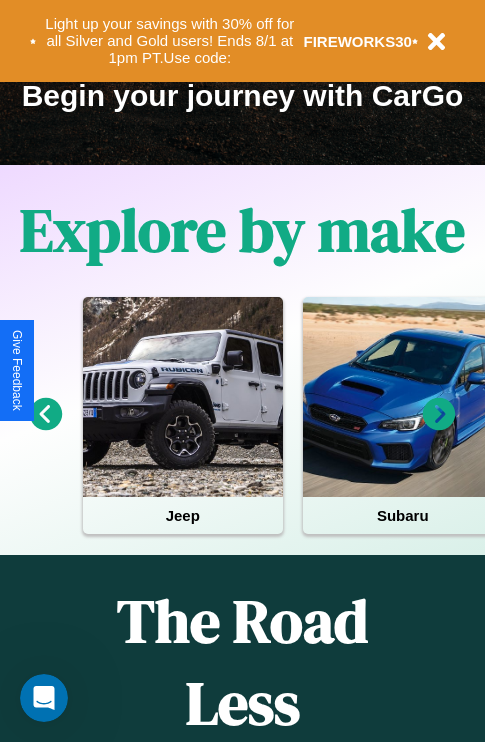 click 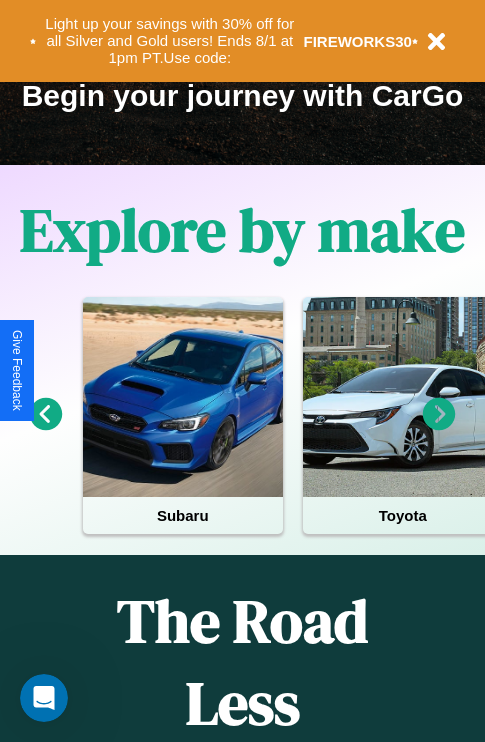 click 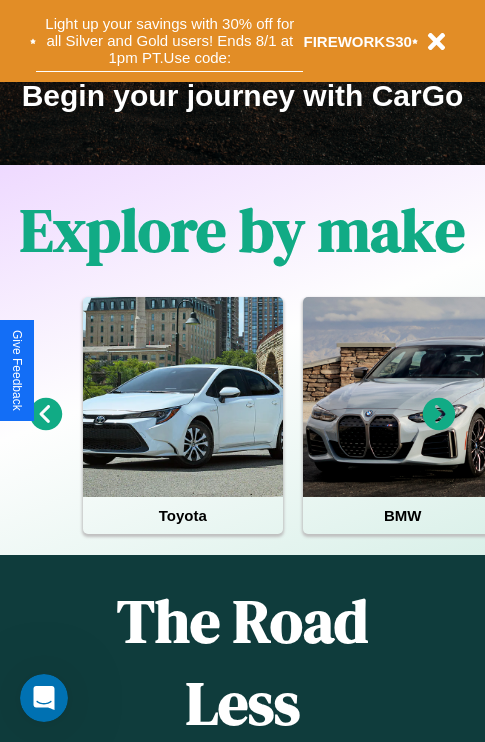click on "Light up your savings with 30% off for all Silver and Gold users! Ends 8/1 at 1pm PT.  Use code:" at bounding box center (169, 41) 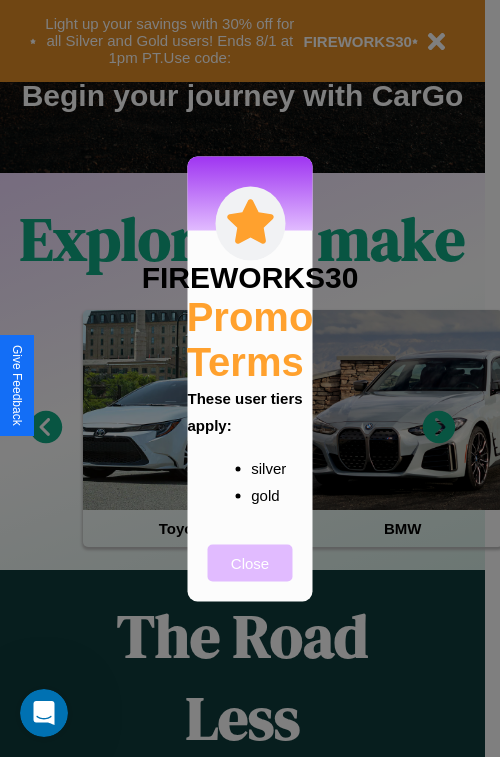 click on "Close" at bounding box center [250, 562] 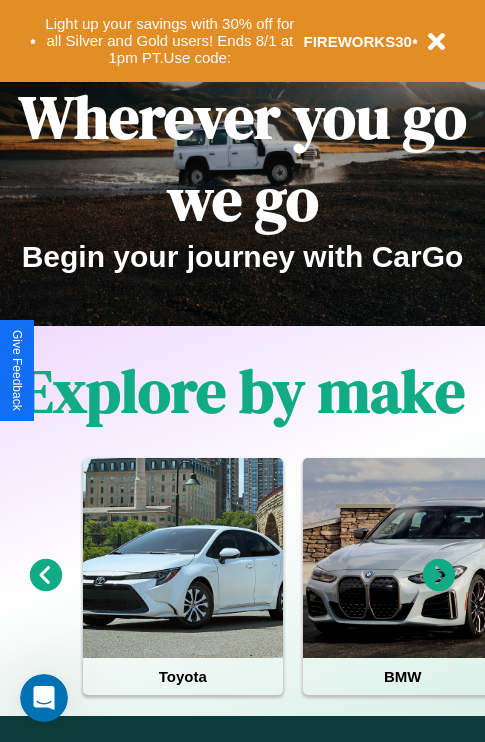 scroll, scrollTop: 0, scrollLeft: 0, axis: both 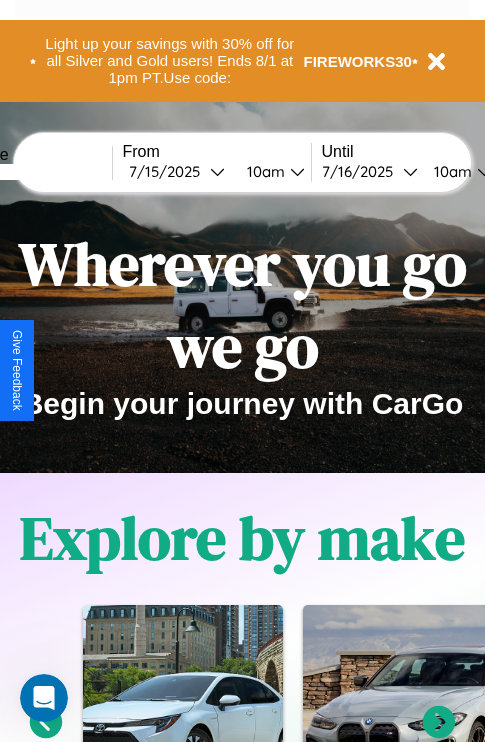 click at bounding box center (37, 172) 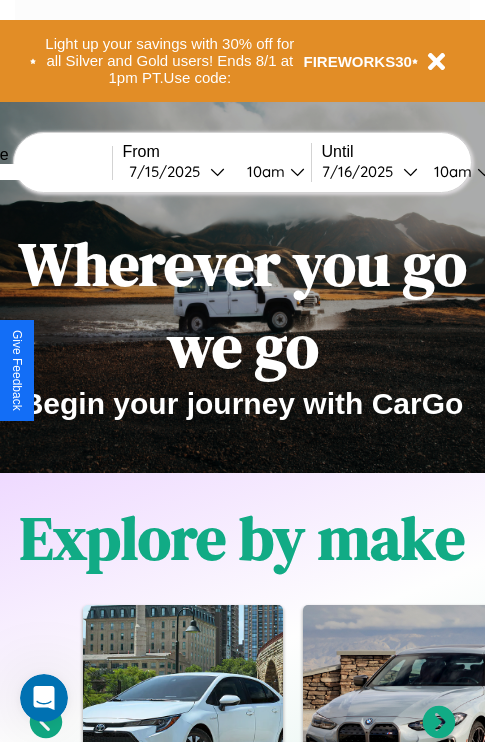 type on "*****" 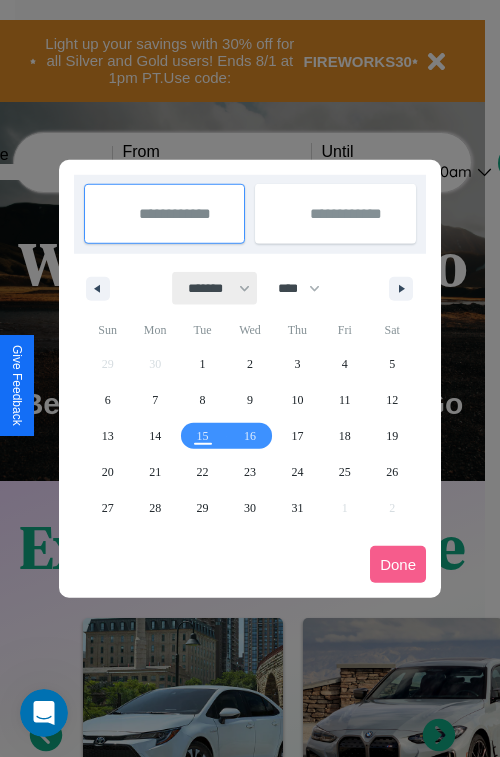 click on "******* ******** ***** ***** *** **** **** ****** ********* ******* ******** ********" at bounding box center [215, 288] 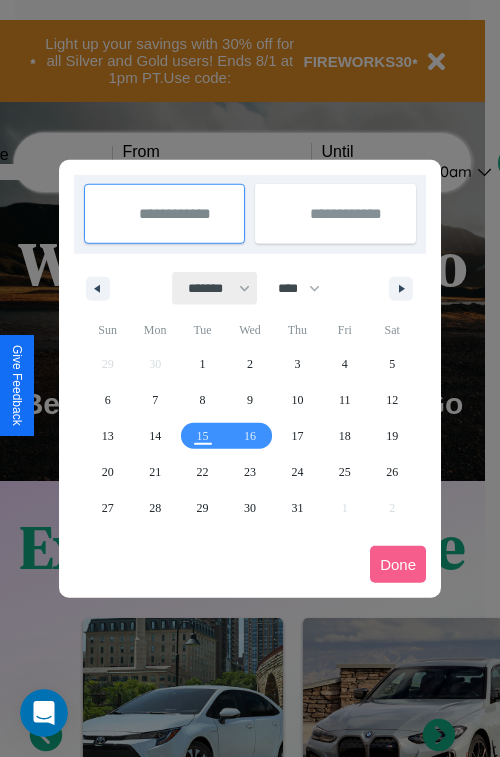 select on "**" 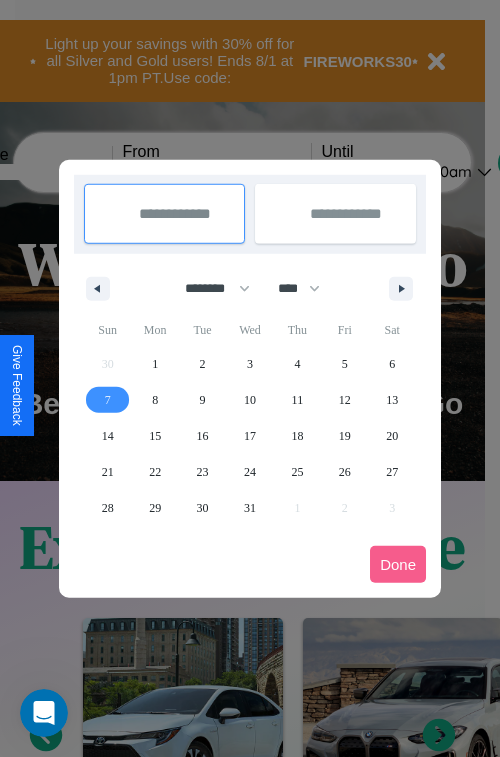 click on "7" at bounding box center [108, 400] 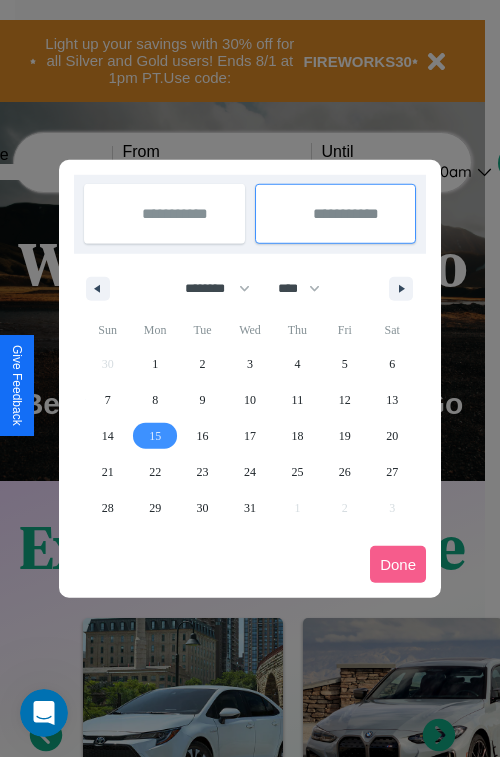 click on "15" at bounding box center (155, 436) 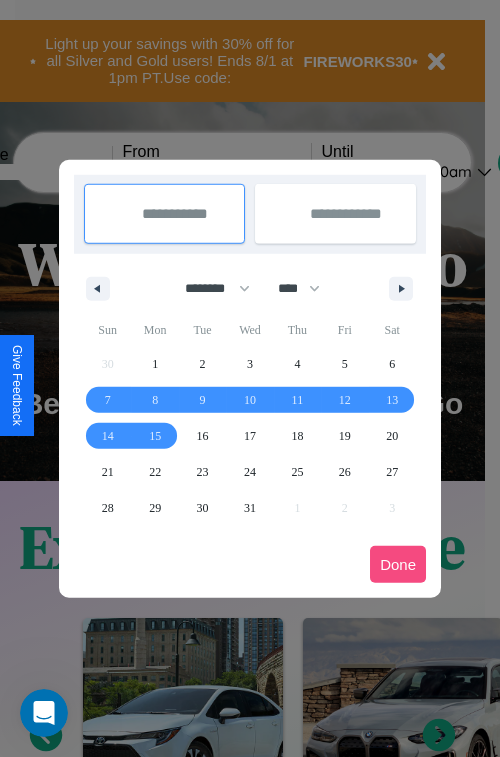 click on "Done" at bounding box center (398, 564) 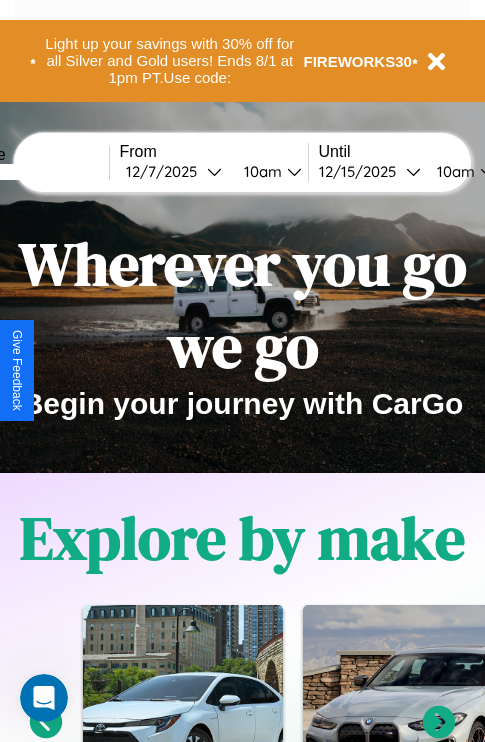 scroll, scrollTop: 0, scrollLeft: 77, axis: horizontal 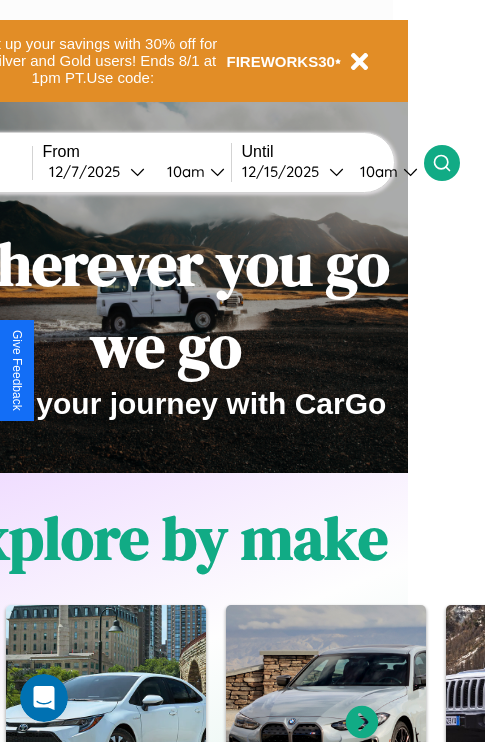 click 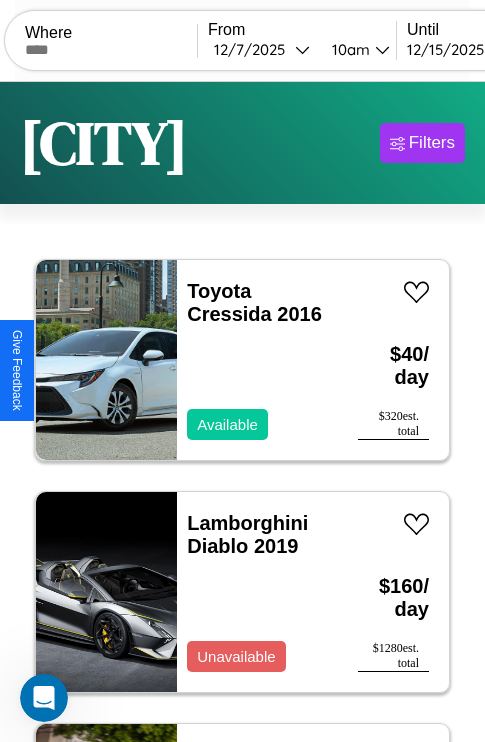 scroll, scrollTop: 79, scrollLeft: 0, axis: vertical 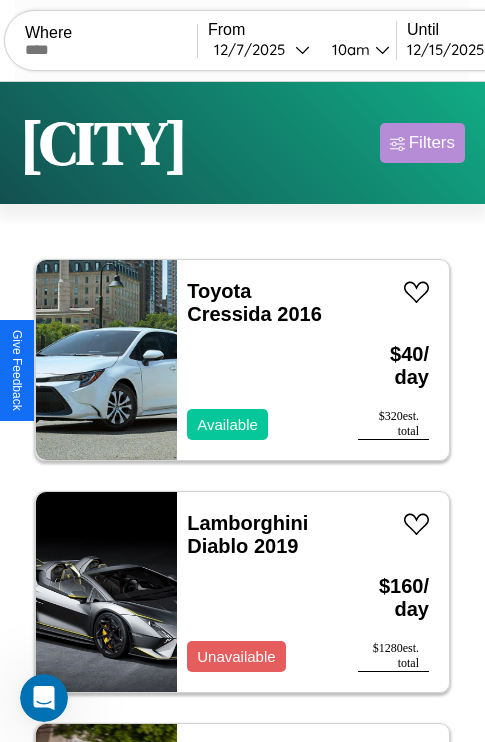 click on "Filters" at bounding box center [432, 143] 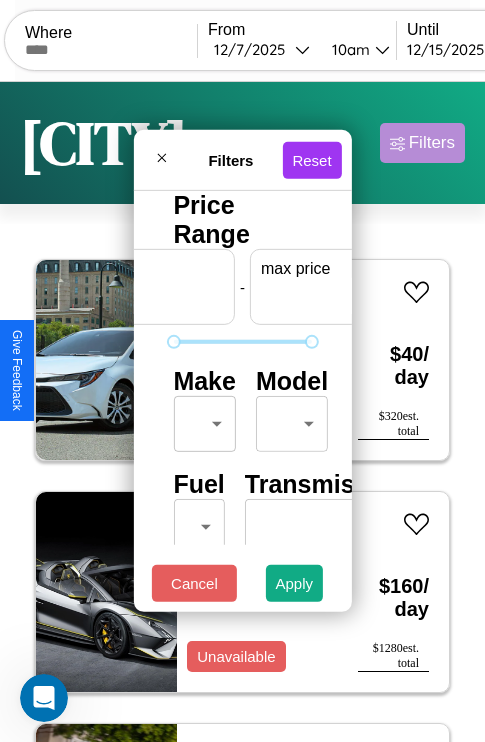 scroll, scrollTop: 0, scrollLeft: 124, axis: horizontal 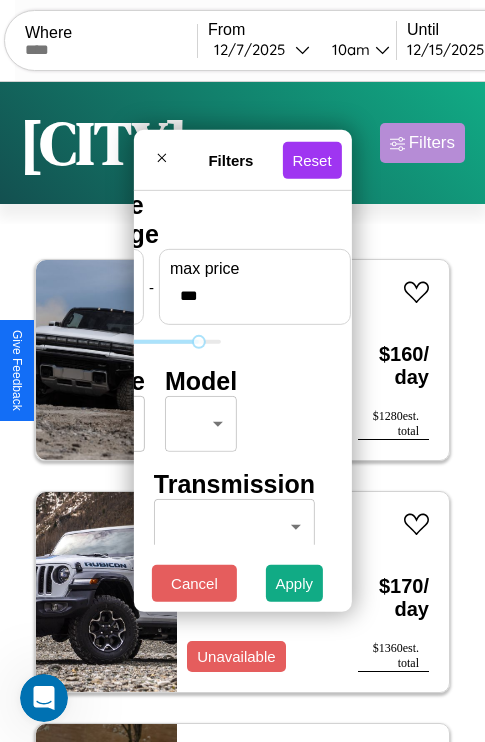 type on "***" 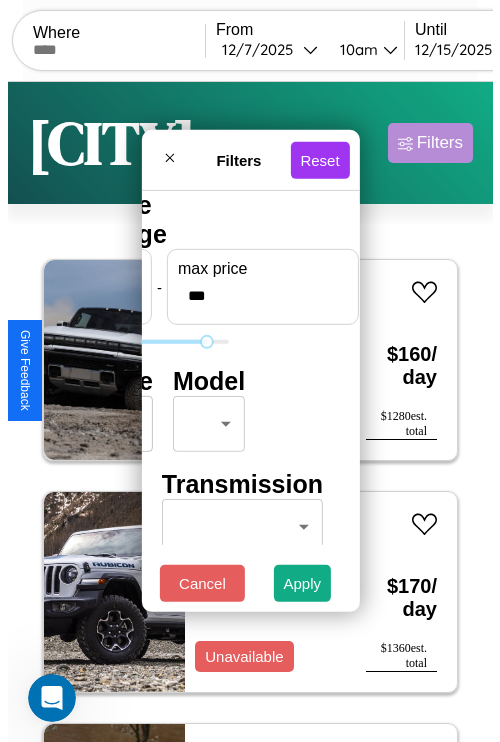scroll, scrollTop: 0, scrollLeft: 0, axis: both 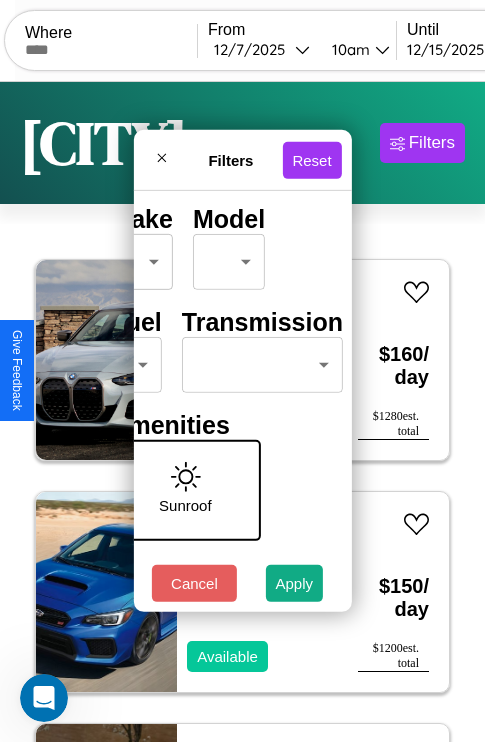 type on "**" 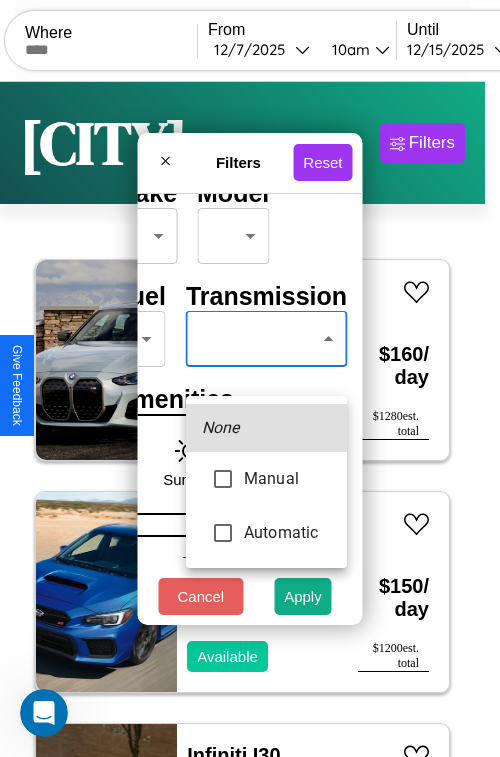 type on "*********" 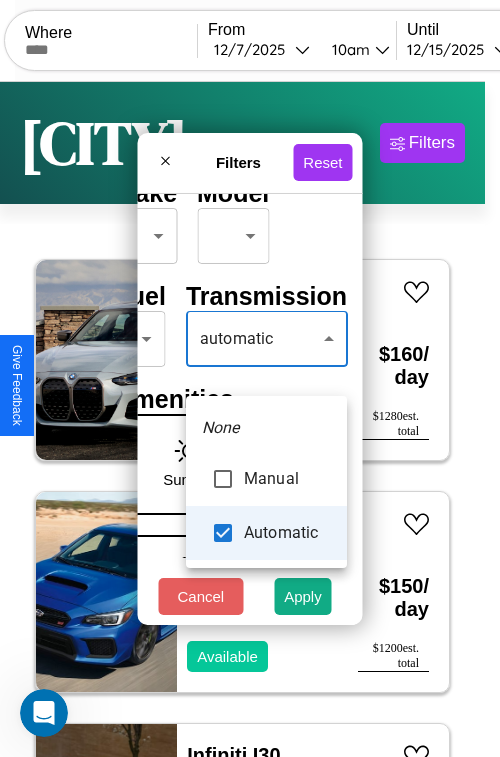 click at bounding box center [250, 378] 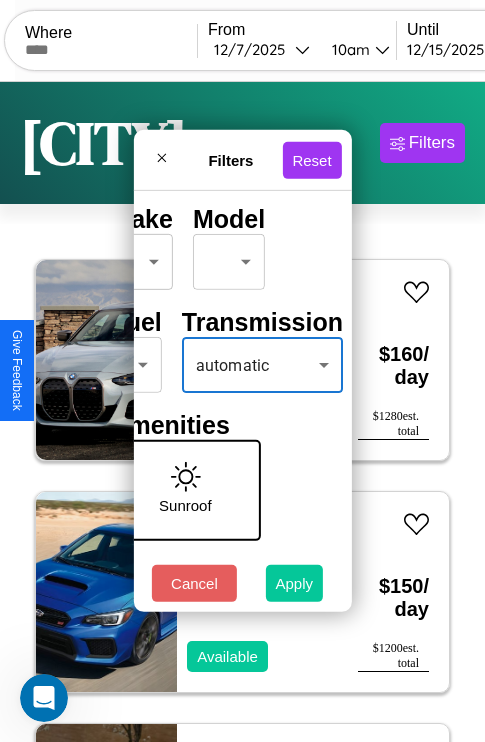 click on "Apply" at bounding box center (295, 583) 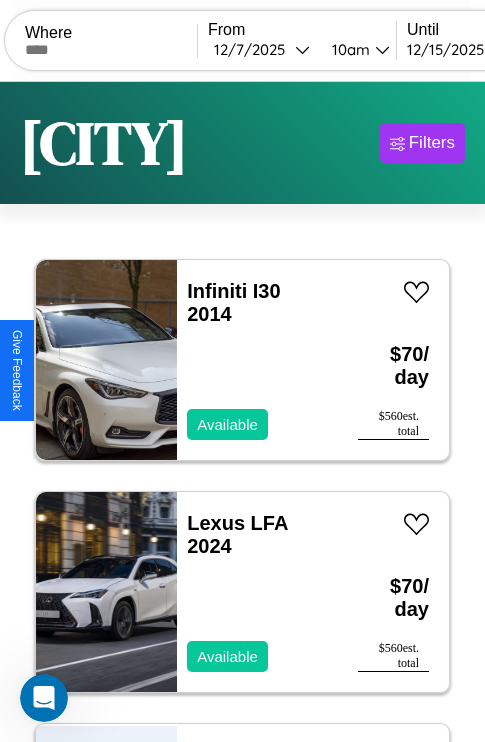 scroll, scrollTop: 79, scrollLeft: 0, axis: vertical 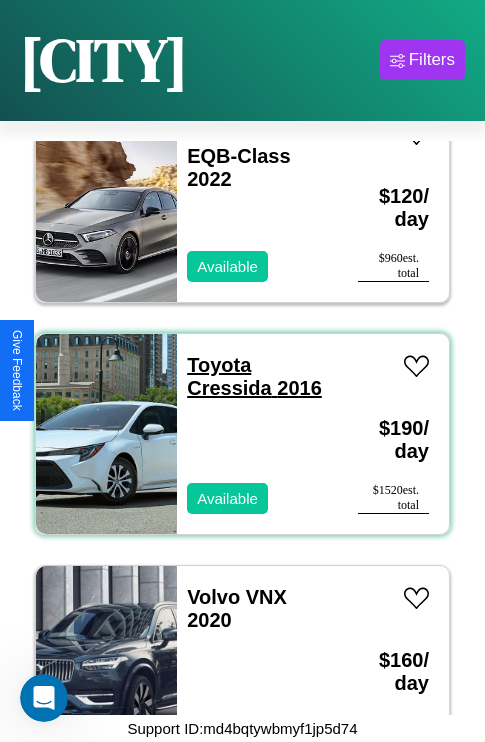 click on "Toyota   Cressida   2016" at bounding box center (254, 376) 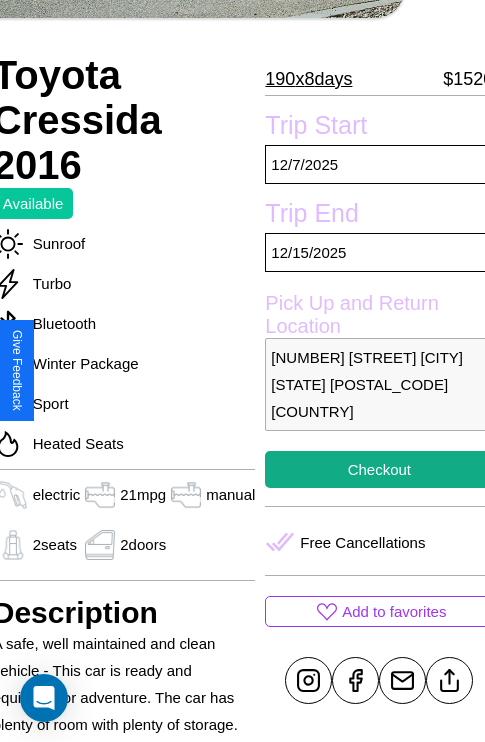 scroll, scrollTop: 408, scrollLeft: 80, axis: both 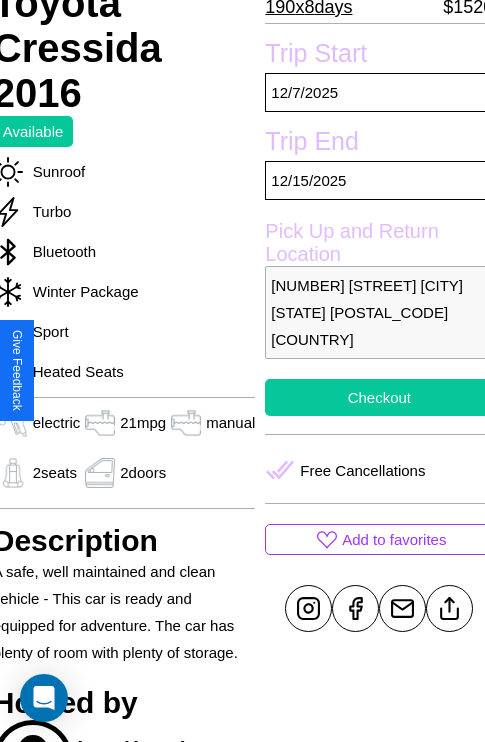 click on "Checkout" at bounding box center [379, 397] 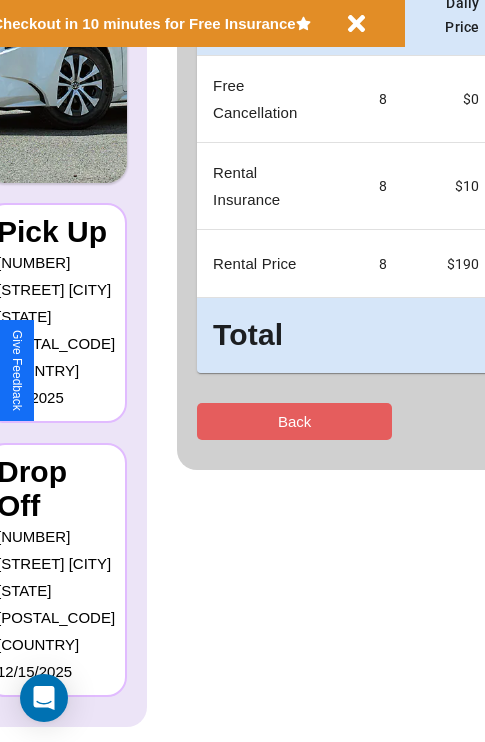 scroll, scrollTop: 0, scrollLeft: 0, axis: both 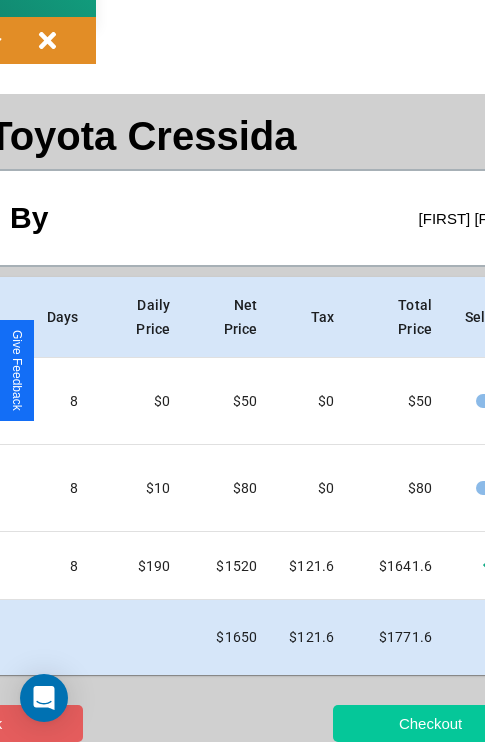 click on "Checkout" at bounding box center (430, 723) 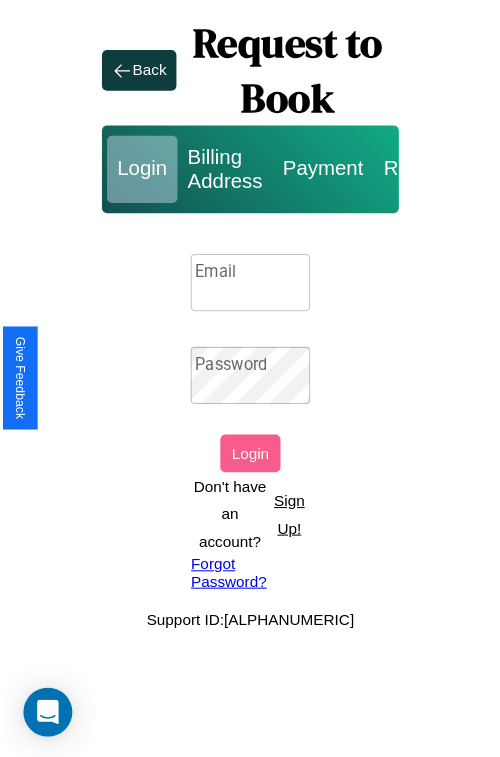 scroll, scrollTop: 0, scrollLeft: 0, axis: both 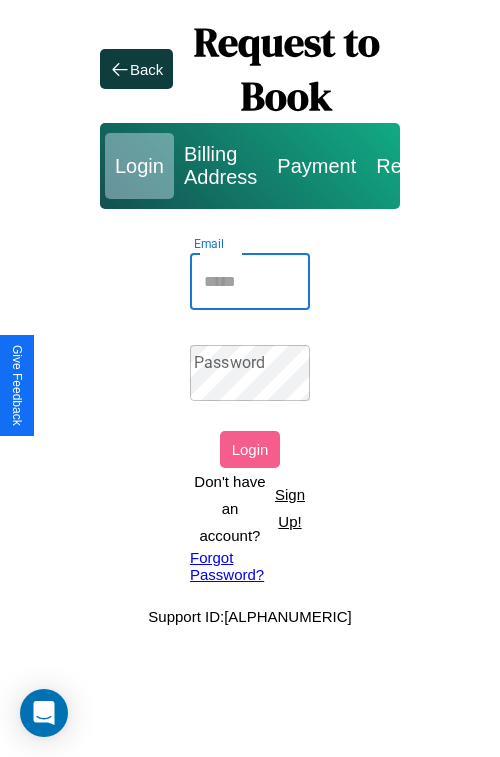 click on "Email" at bounding box center (250, 282) 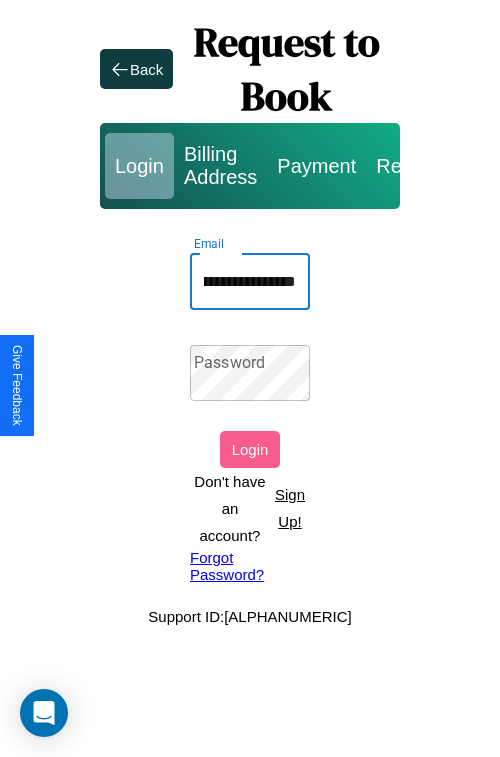 scroll, scrollTop: 0, scrollLeft: 125, axis: horizontal 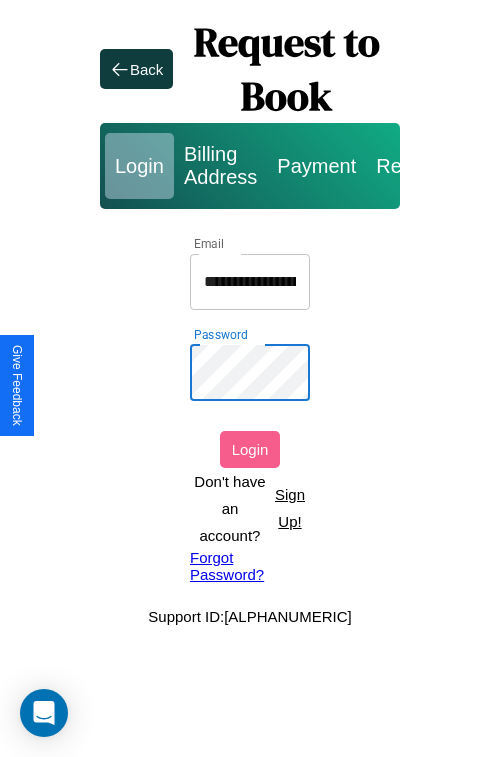 click on "Login" at bounding box center [250, 449] 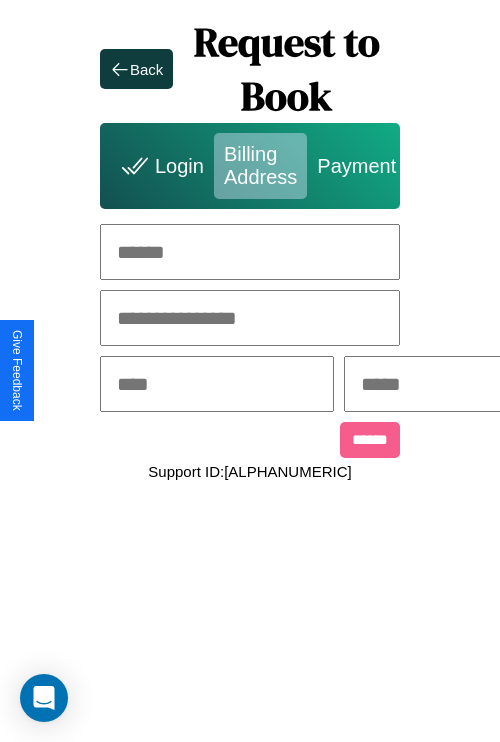 click at bounding box center (250, 252) 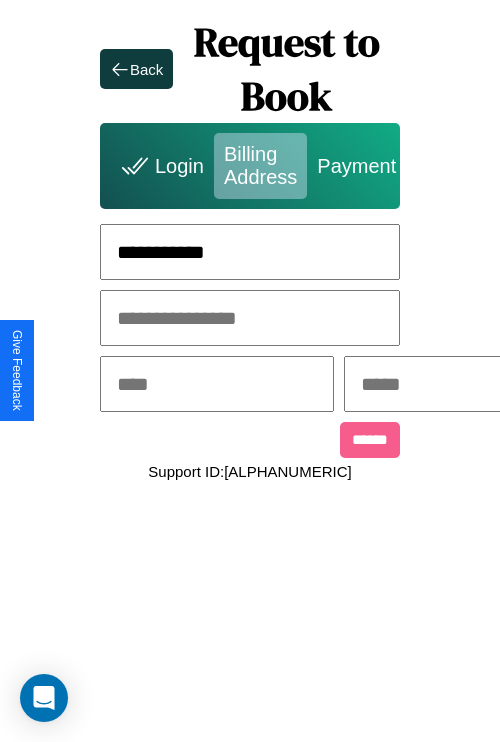 type on "**********" 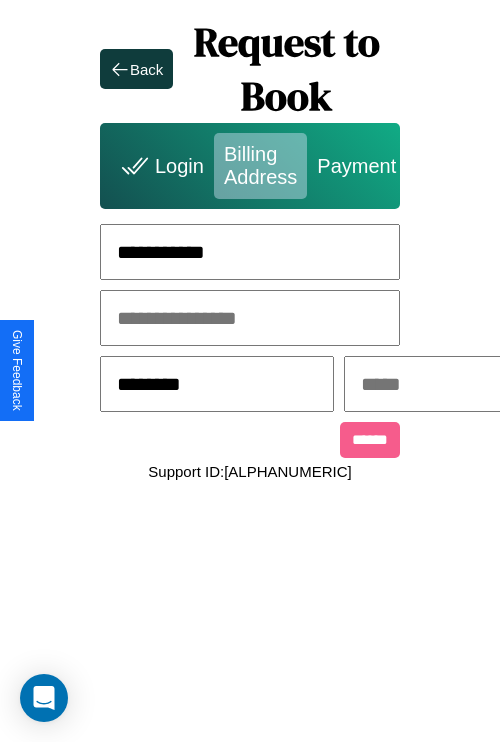 type on "********" 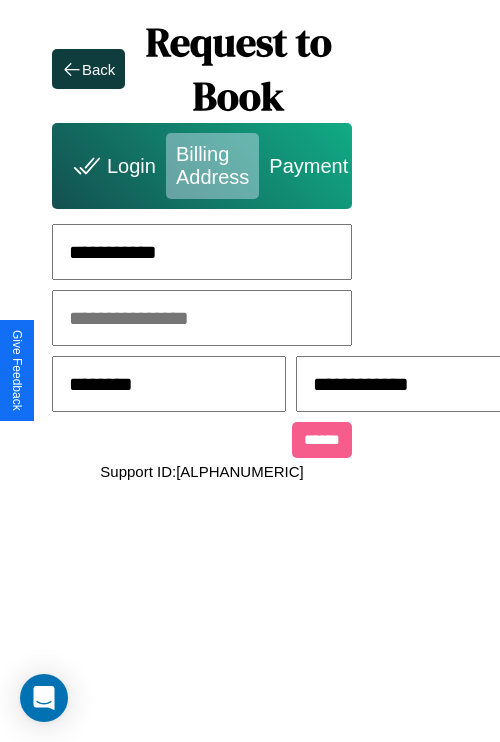 scroll, scrollTop: 0, scrollLeft: 517, axis: horizontal 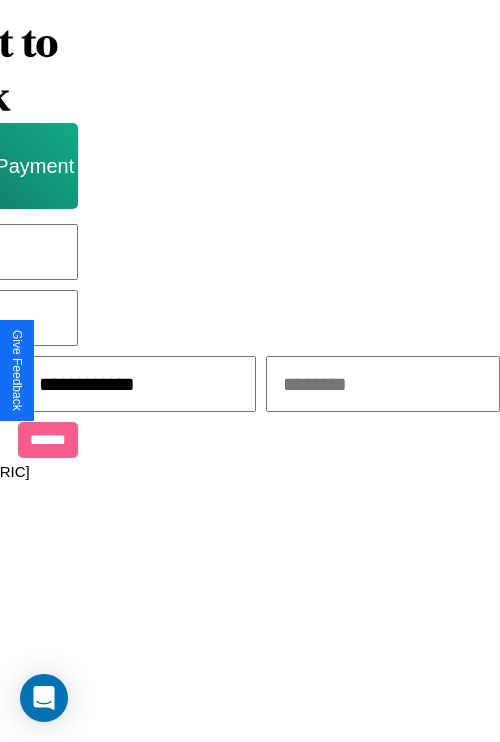type on "**********" 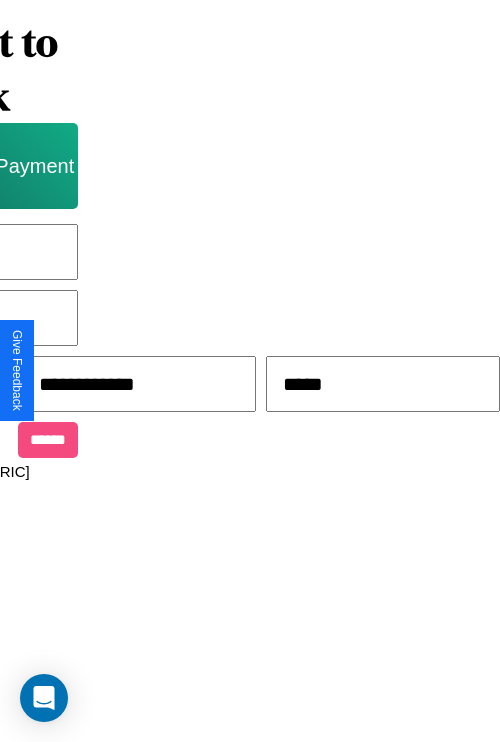 type on "*****" 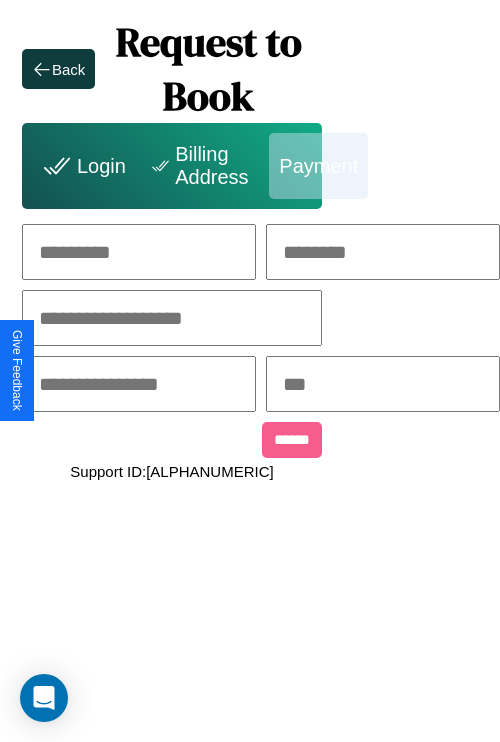 scroll, scrollTop: 0, scrollLeft: 208, axis: horizontal 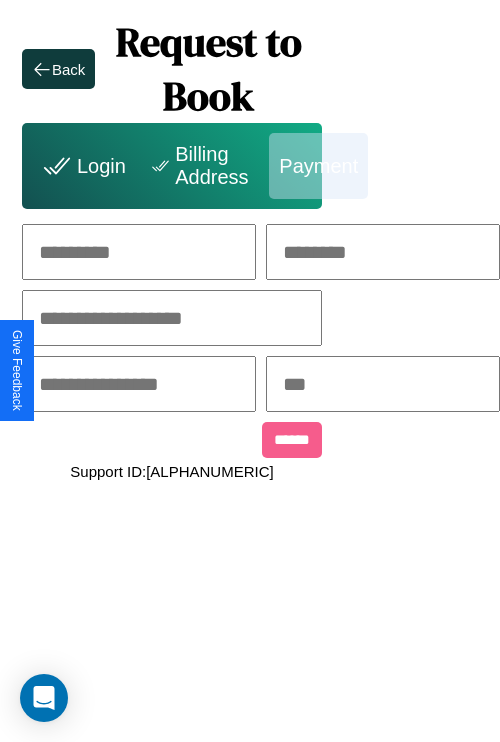 click at bounding box center [139, 252] 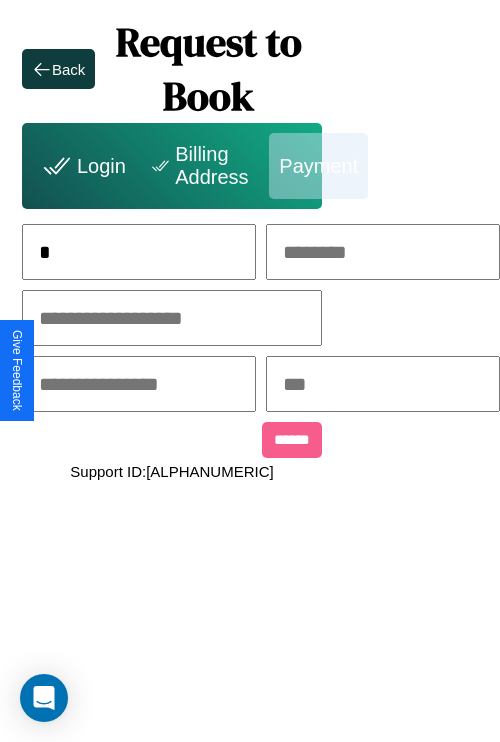 scroll, scrollTop: 0, scrollLeft: 127, axis: horizontal 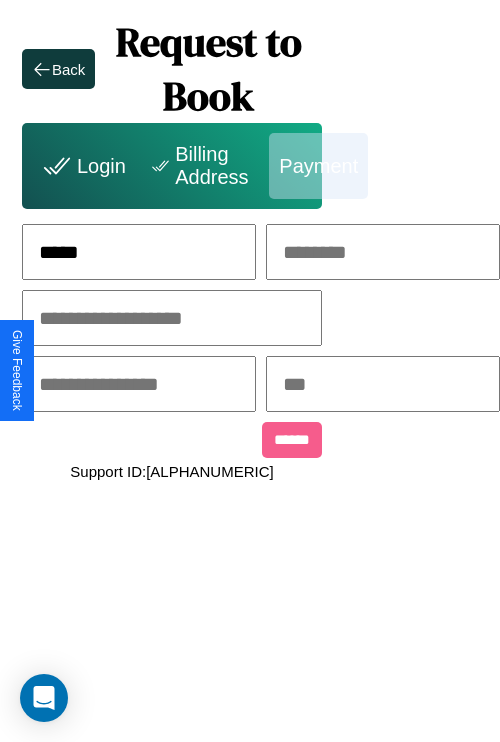 type on "*****" 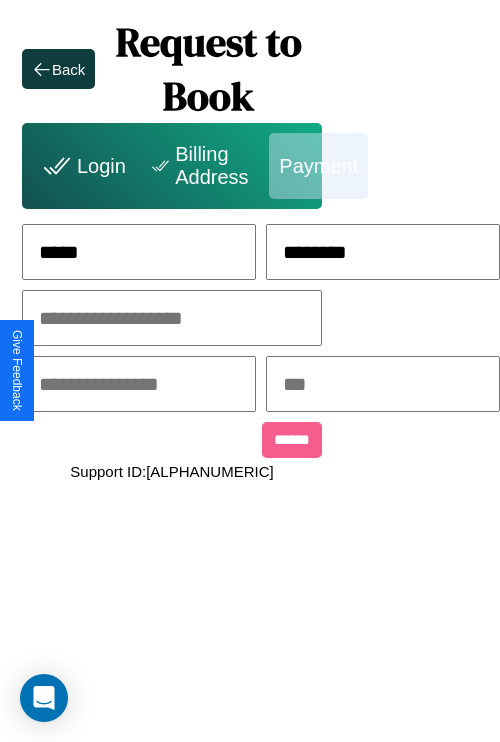 type on "********" 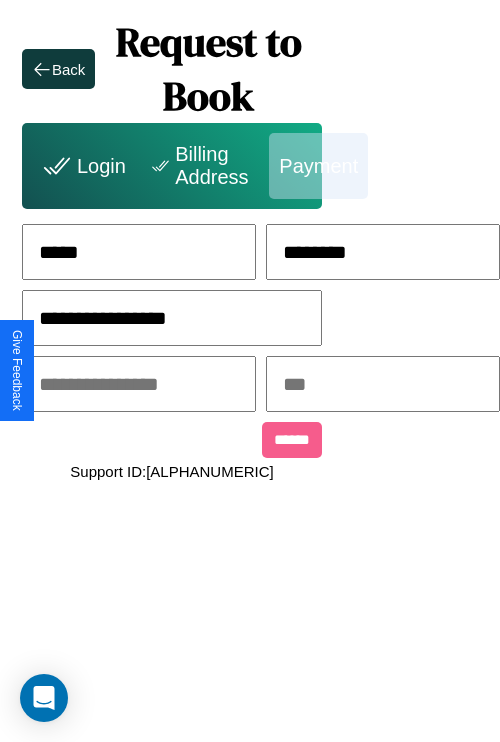 type on "**********" 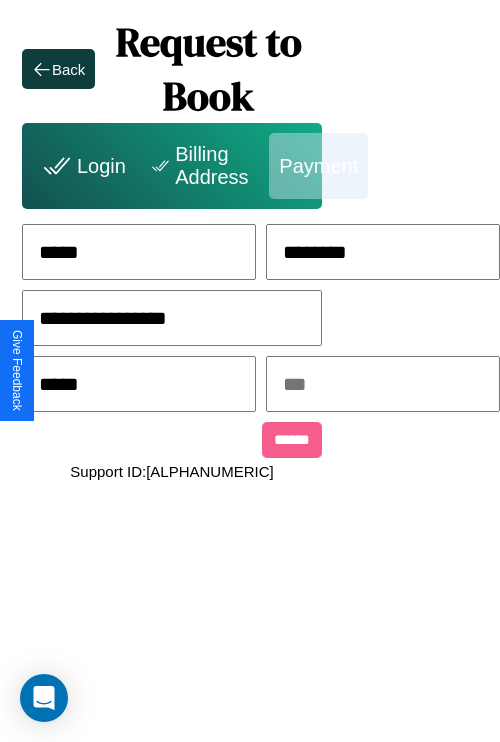 type on "*****" 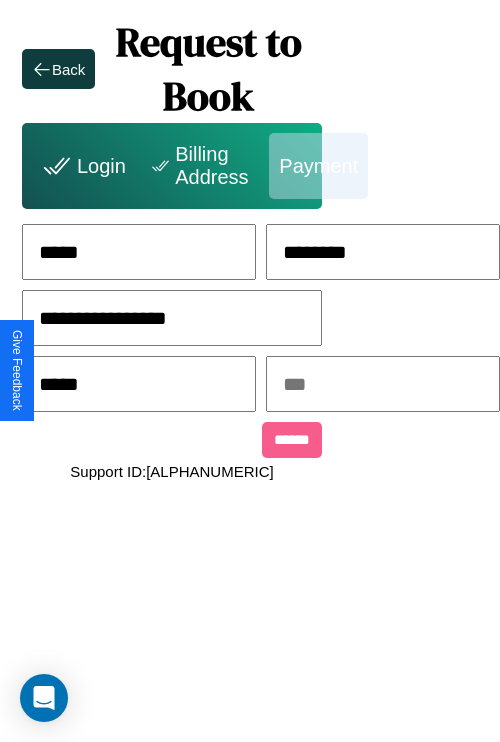 click at bounding box center [383, 384] 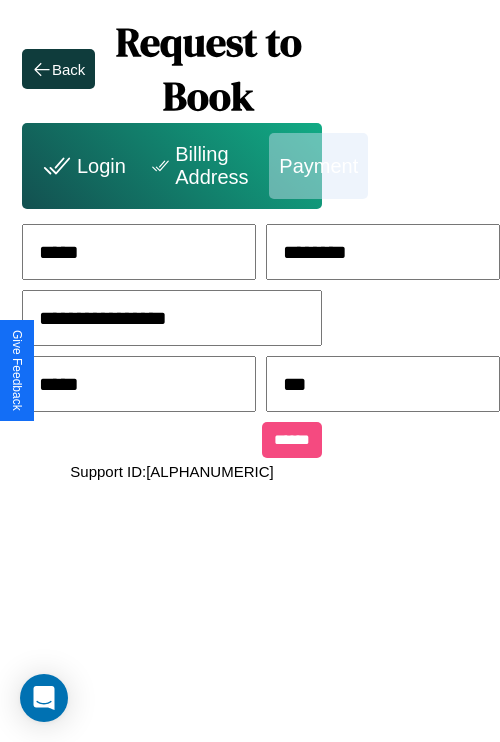 type on "***" 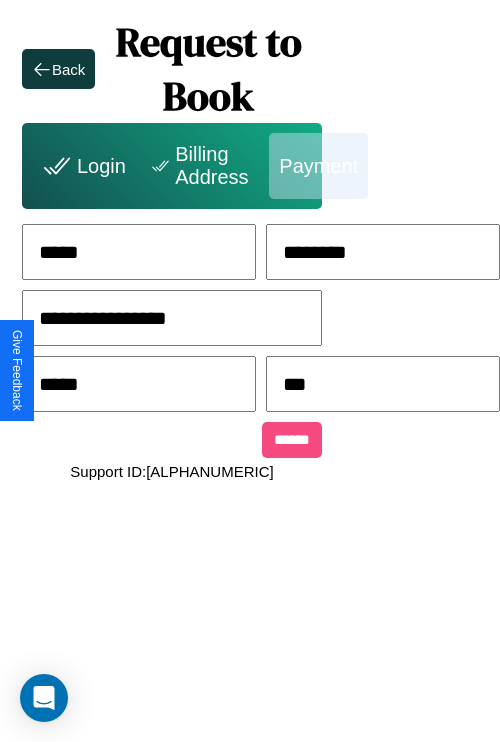 click on "******" at bounding box center (292, 440) 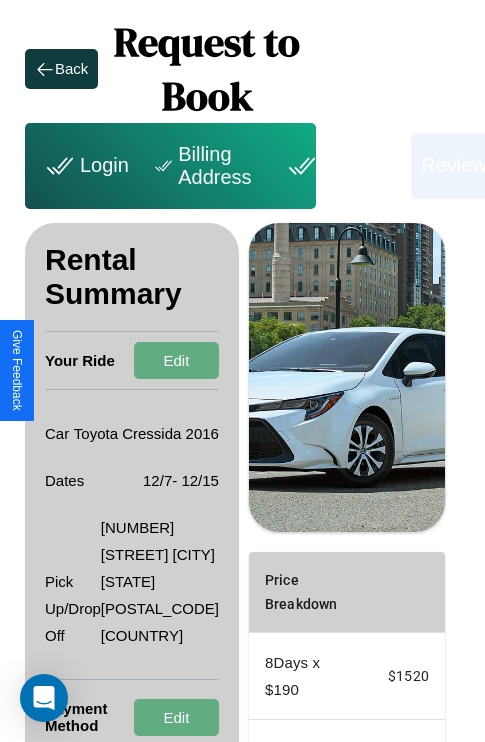scroll, scrollTop: 509, scrollLeft: 72, axis: both 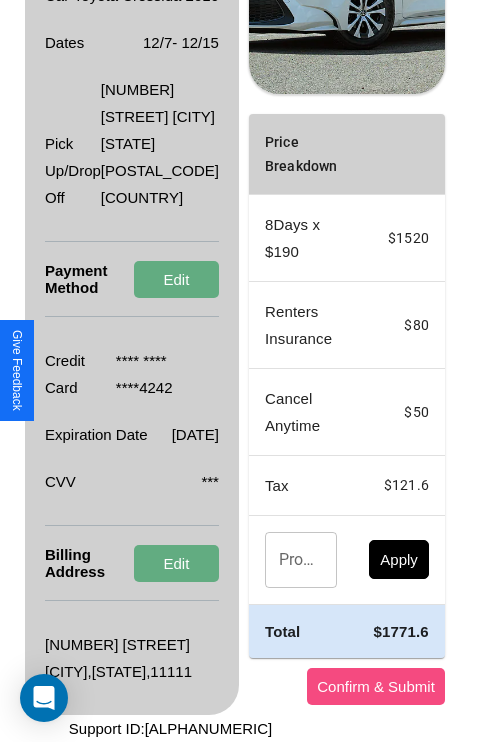 click on "Confirm & Submit" at bounding box center (376, 686) 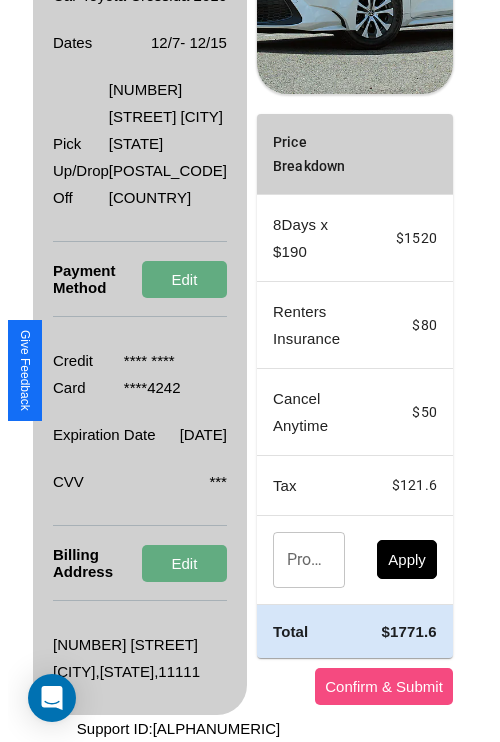 scroll, scrollTop: 0, scrollLeft: 72, axis: horizontal 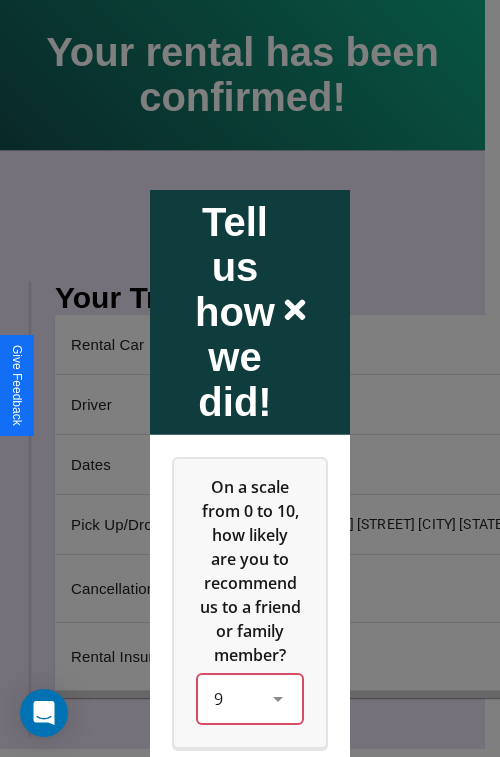 click on "9" at bounding box center (250, 698) 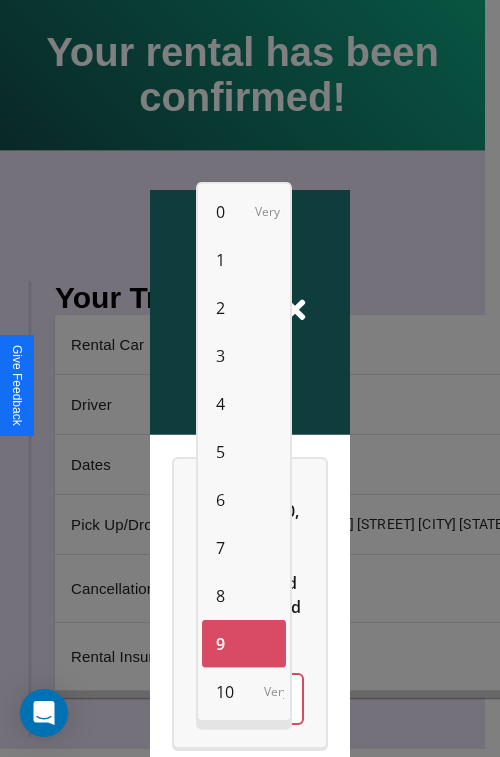 click on "10" at bounding box center [225, 692] 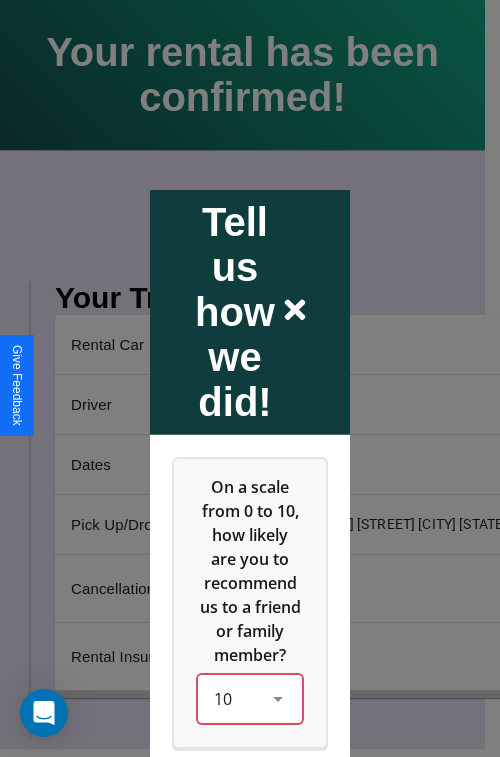 scroll, scrollTop: 286, scrollLeft: 0, axis: vertical 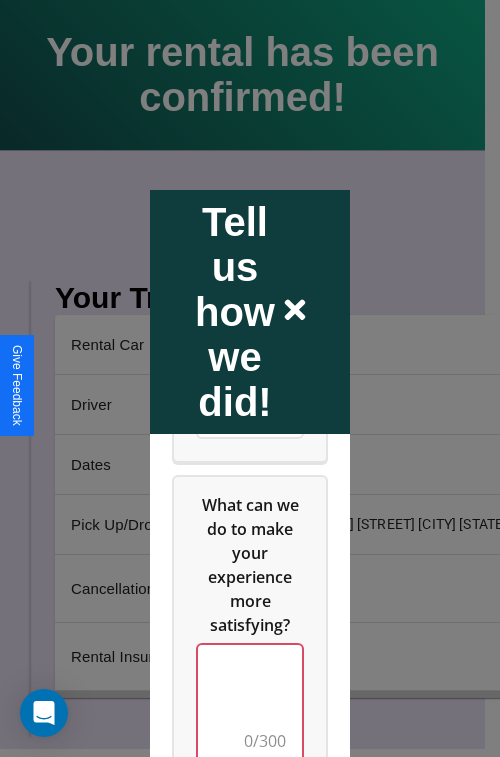click at bounding box center (250, 704) 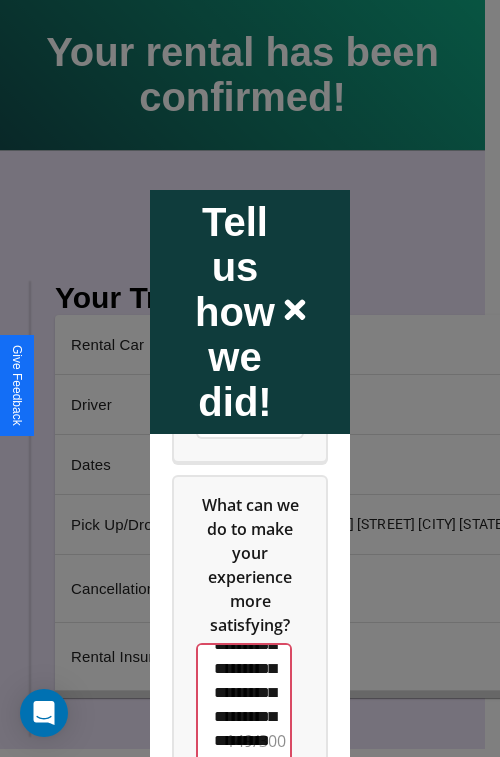 scroll, scrollTop: 636, scrollLeft: 0, axis: vertical 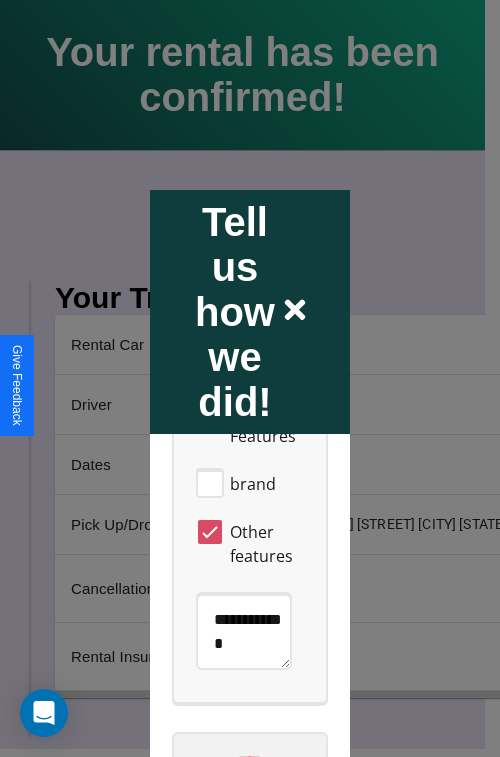 type on "**********" 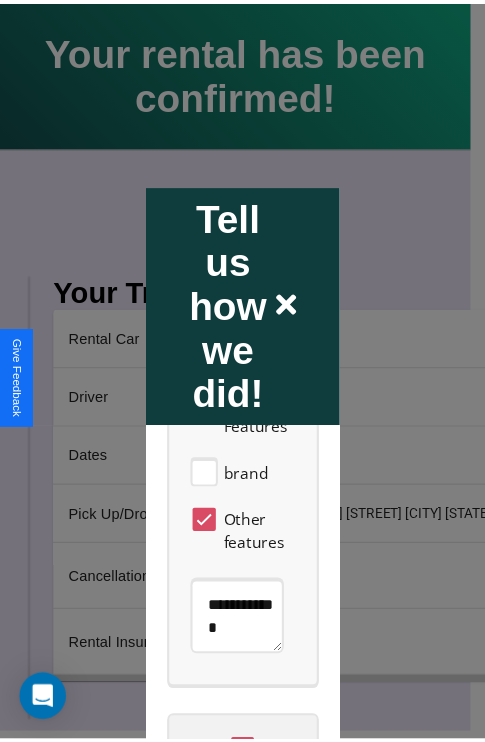 scroll, scrollTop: 0, scrollLeft: 0, axis: both 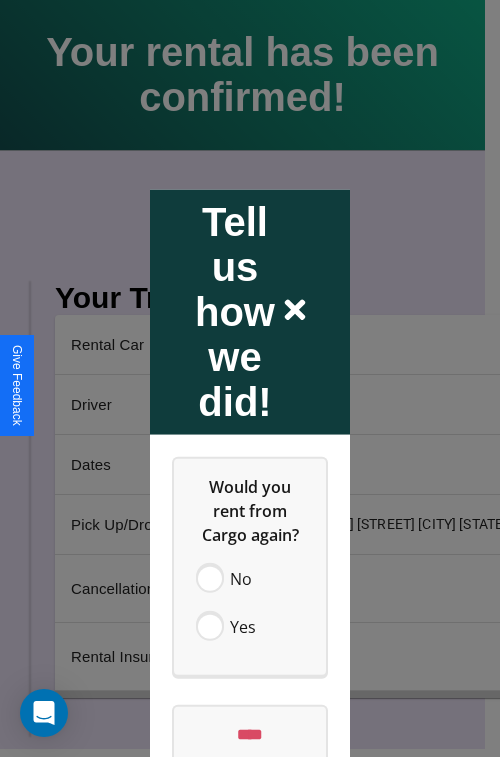 click at bounding box center (250, 378) 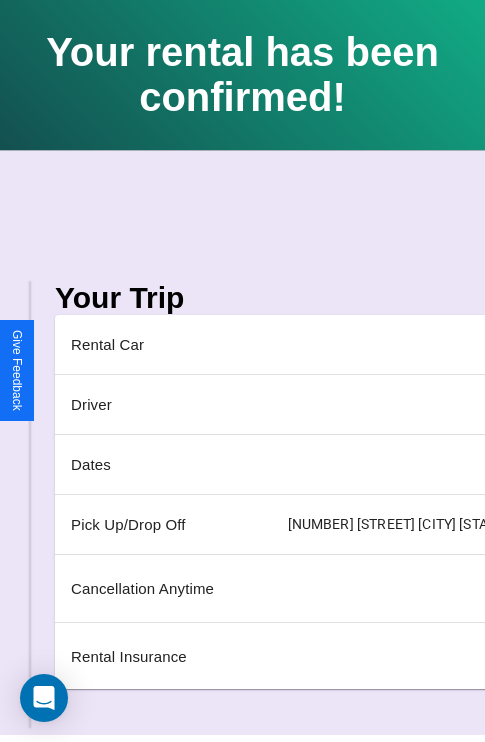 scroll, scrollTop: 0, scrollLeft: 235, axis: horizontal 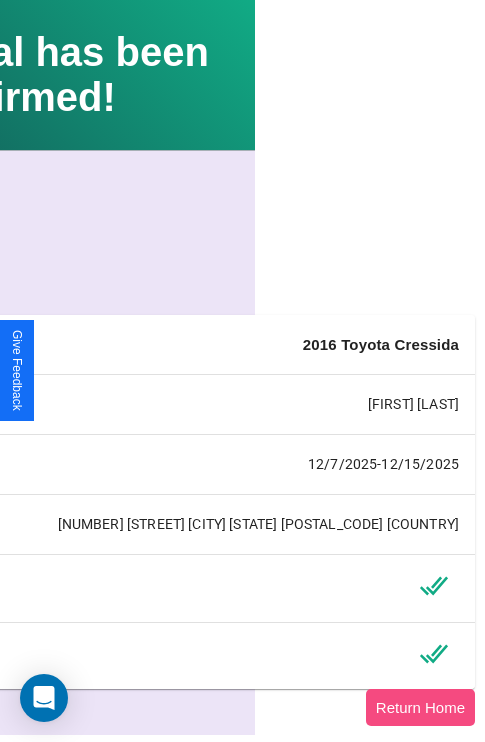 click on "Return Home" at bounding box center [420, 707] 